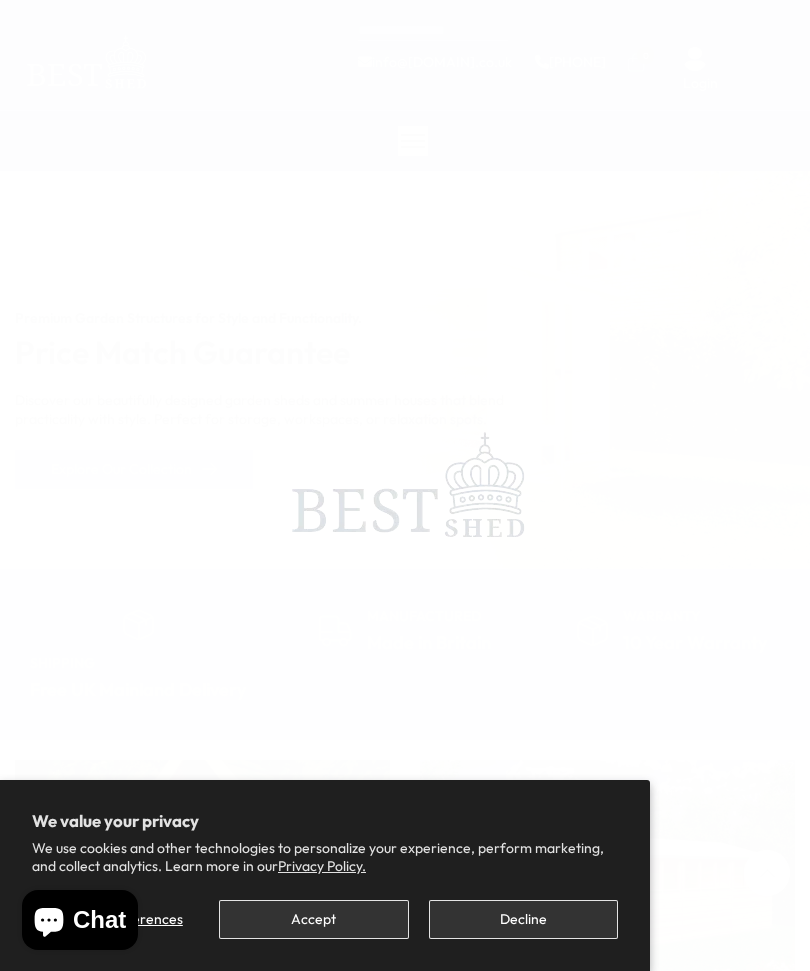 scroll, scrollTop: 0, scrollLeft: 0, axis: both 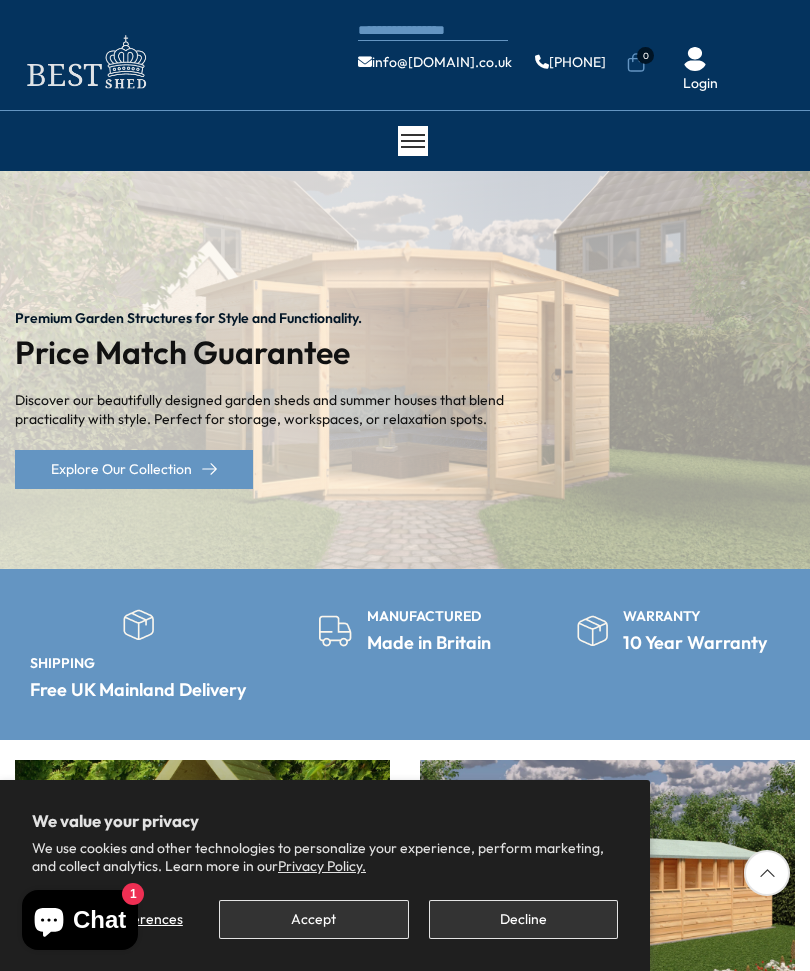 click on "Decline" at bounding box center [523, 919] 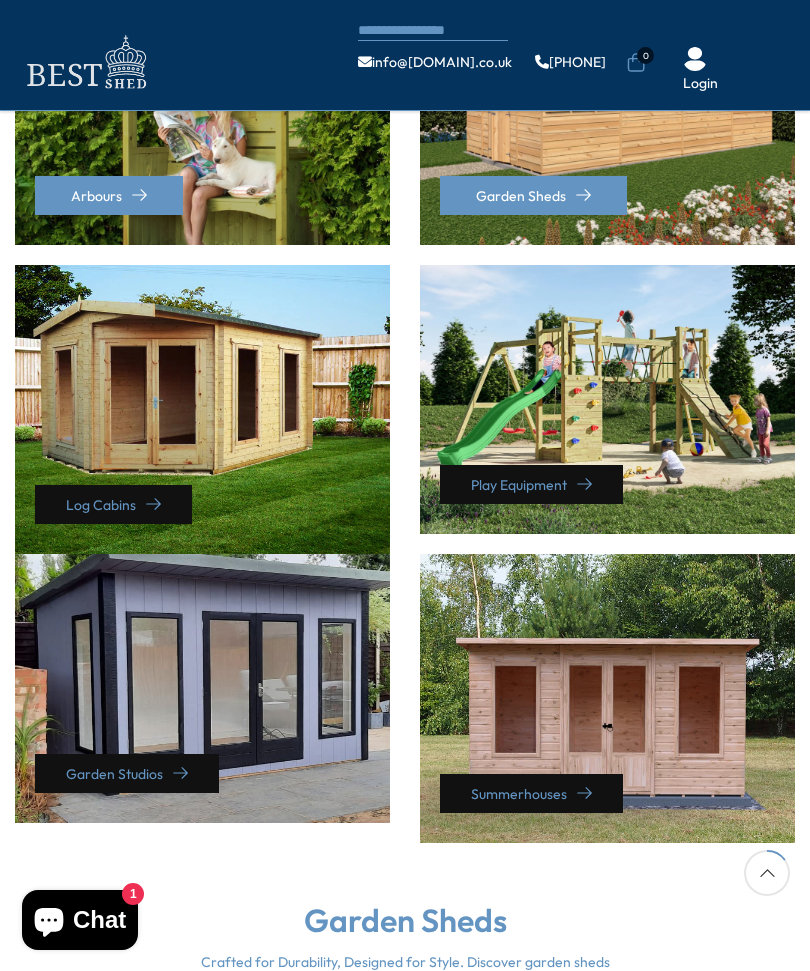 scroll, scrollTop: 676, scrollLeft: 0, axis: vertical 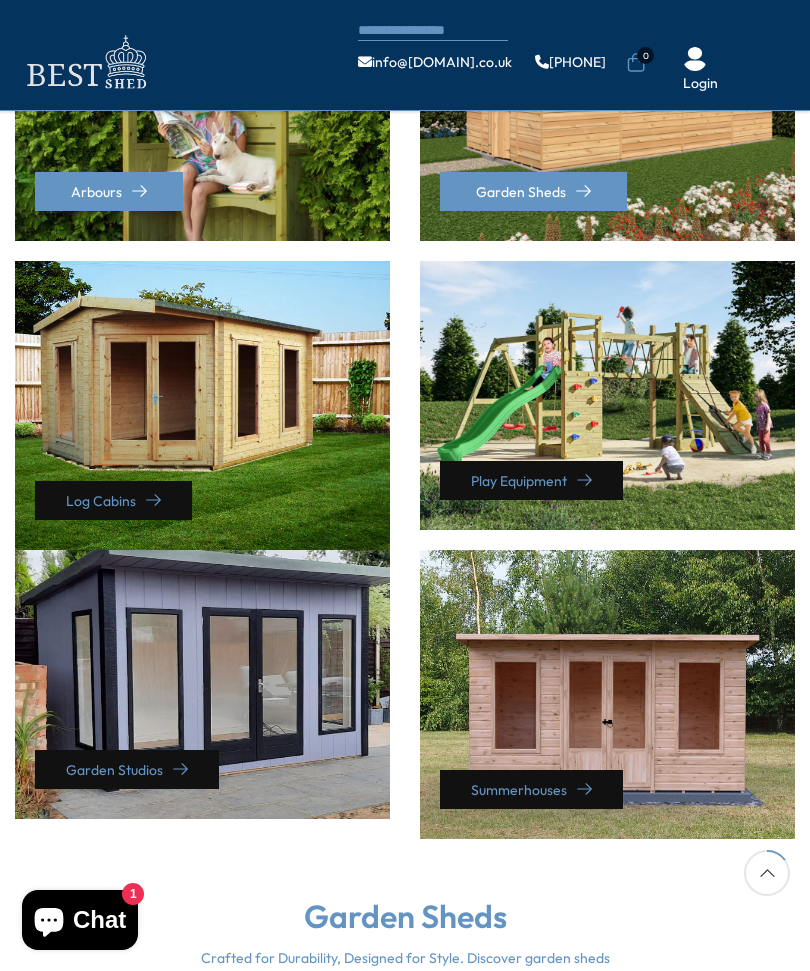 click on "Summerhouses" at bounding box center (607, 694) 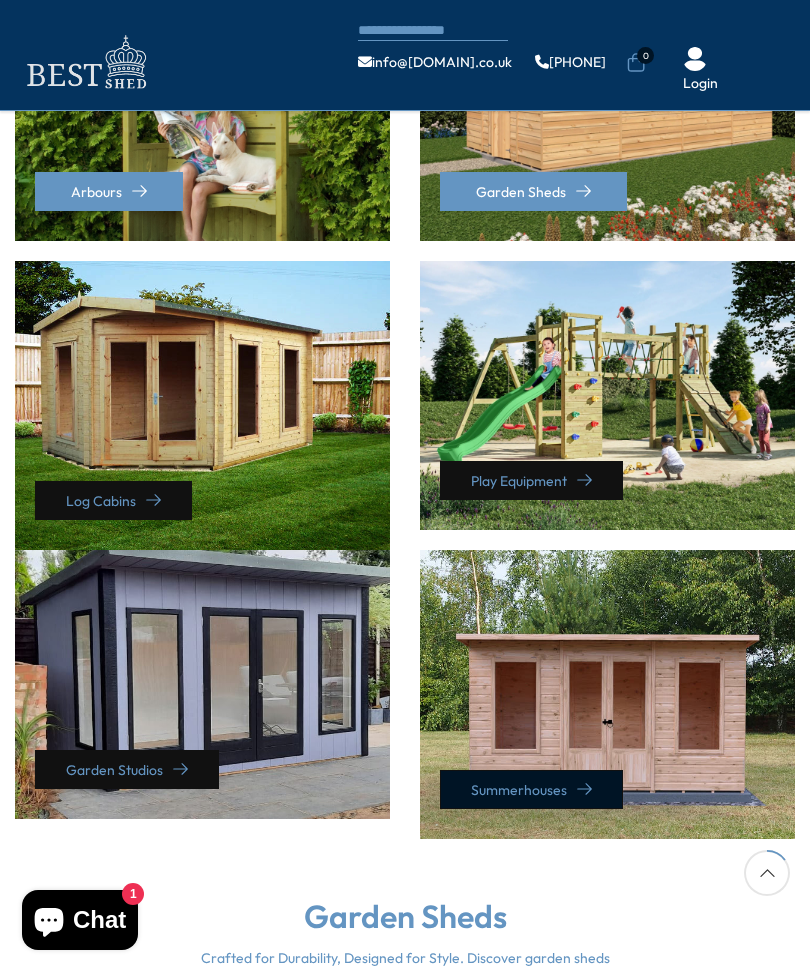 click on "Summerhouses" at bounding box center [531, 789] 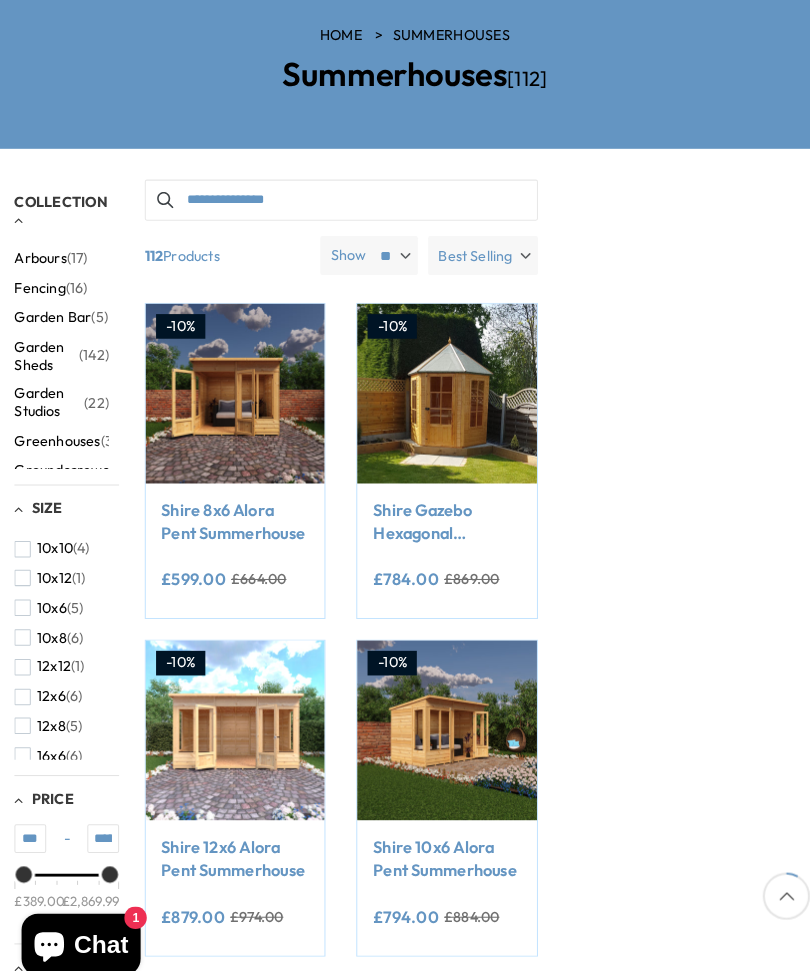 scroll, scrollTop: 202, scrollLeft: 0, axis: vertical 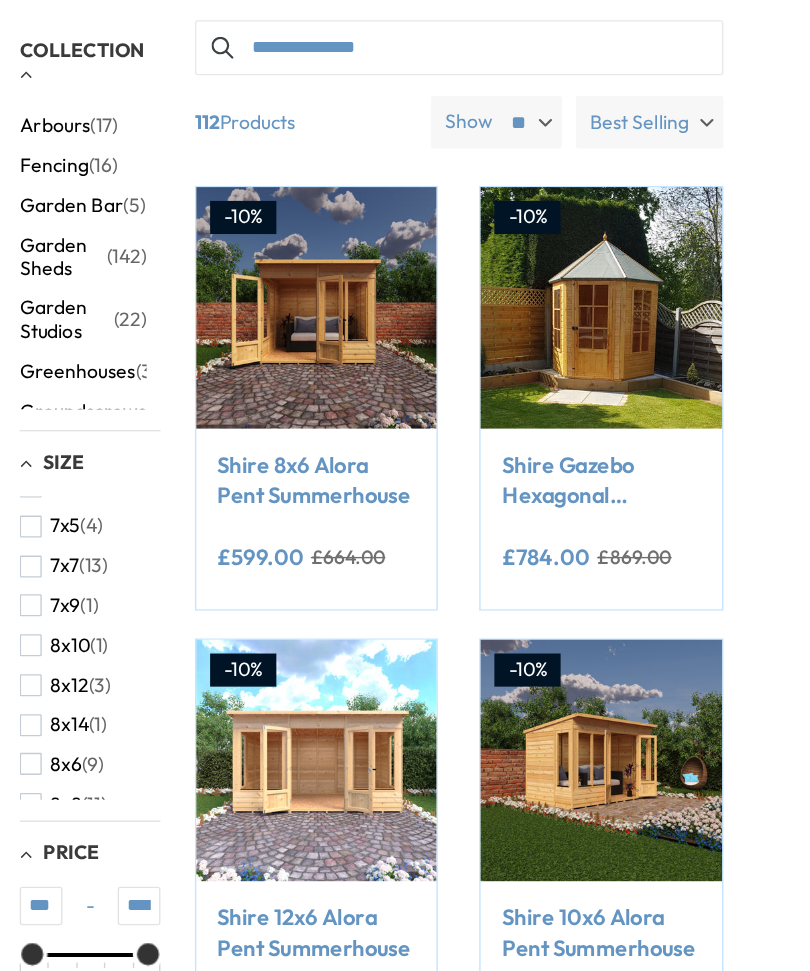 click at bounding box center [23, 698] 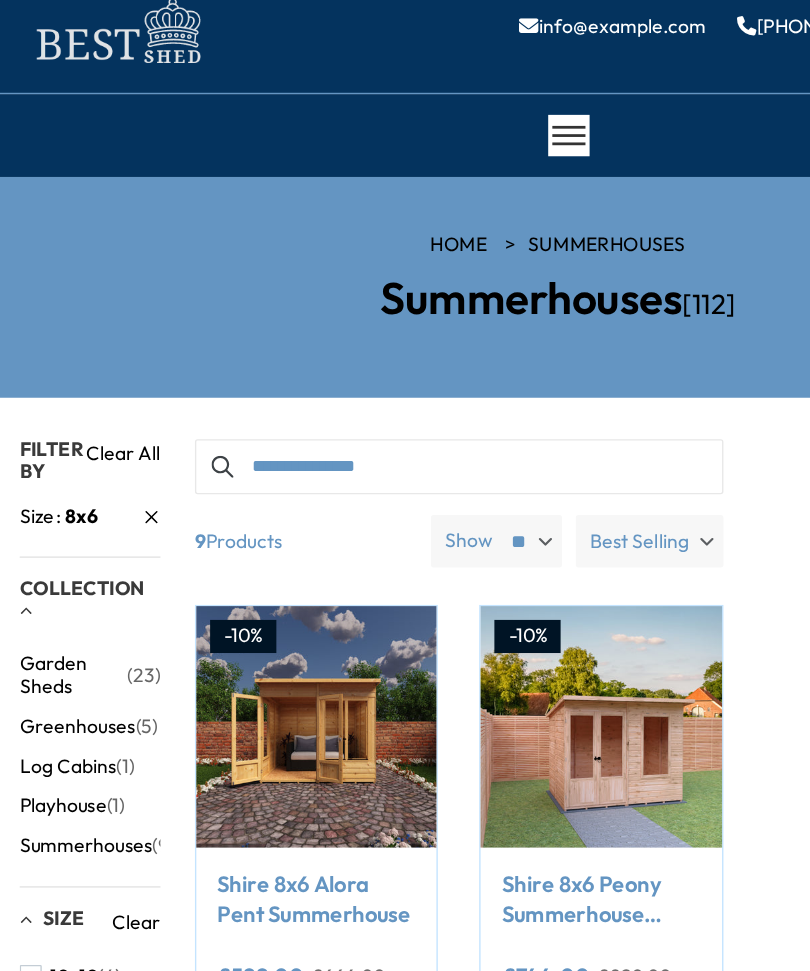 scroll, scrollTop: 42, scrollLeft: 0, axis: vertical 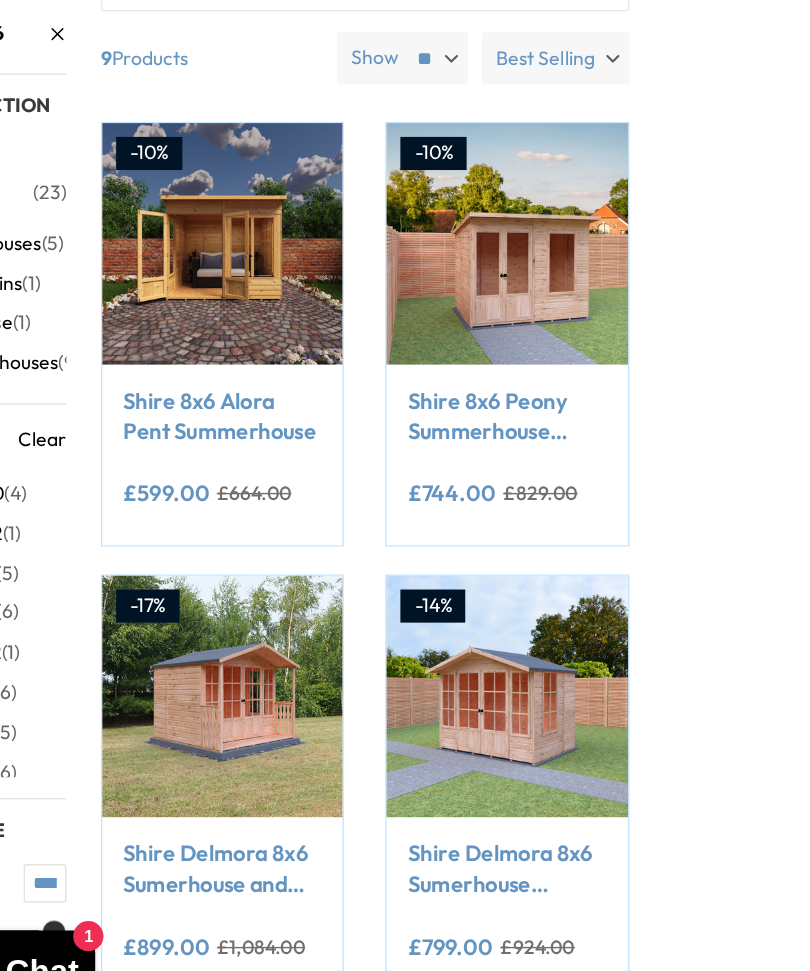 click at bounding box center (230, 392) 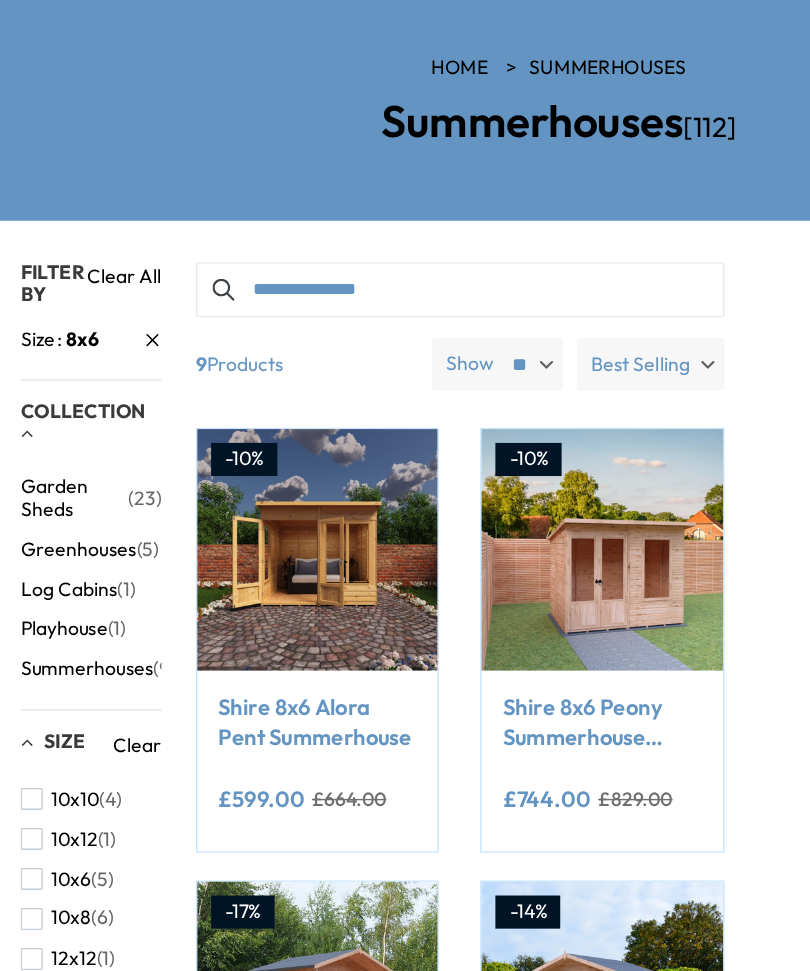 scroll, scrollTop: 170, scrollLeft: 0, axis: vertical 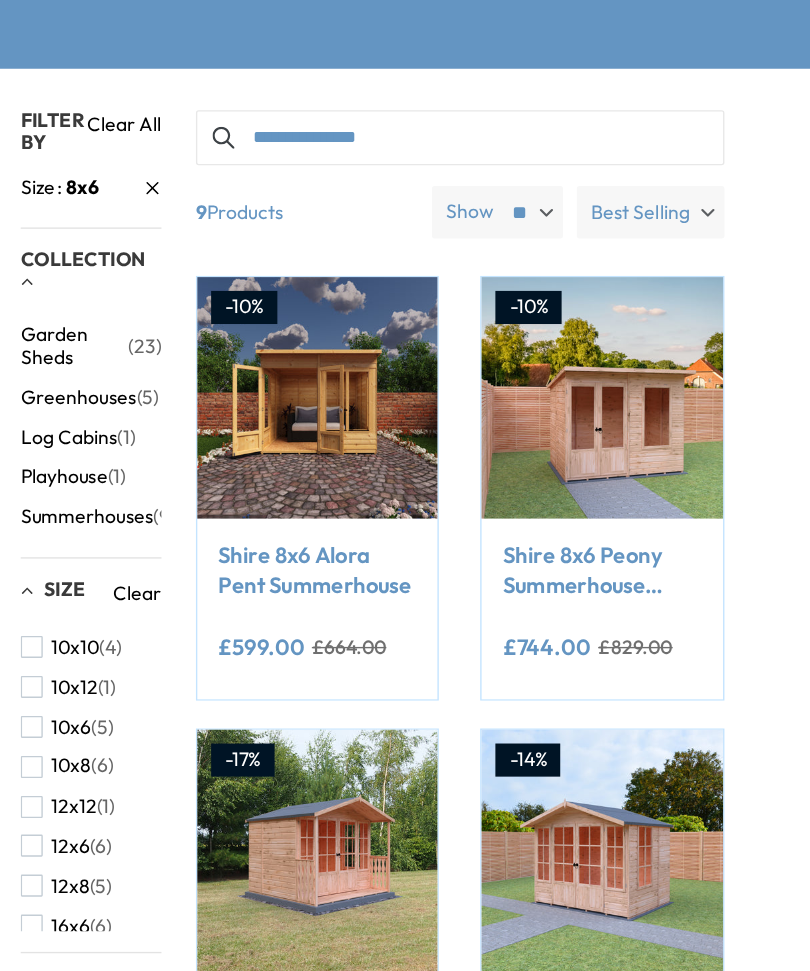 click on "Filter By
Filter By
Clear All
Size
8x6
Collection
Garden Sheds
(23)
Greenhouses
(5)
Log Cabins
(1)
Playhouse
(1)
Summerhouses
(9)
Size
Clear
10x10 (4)" at bounding box center [405, 1093] 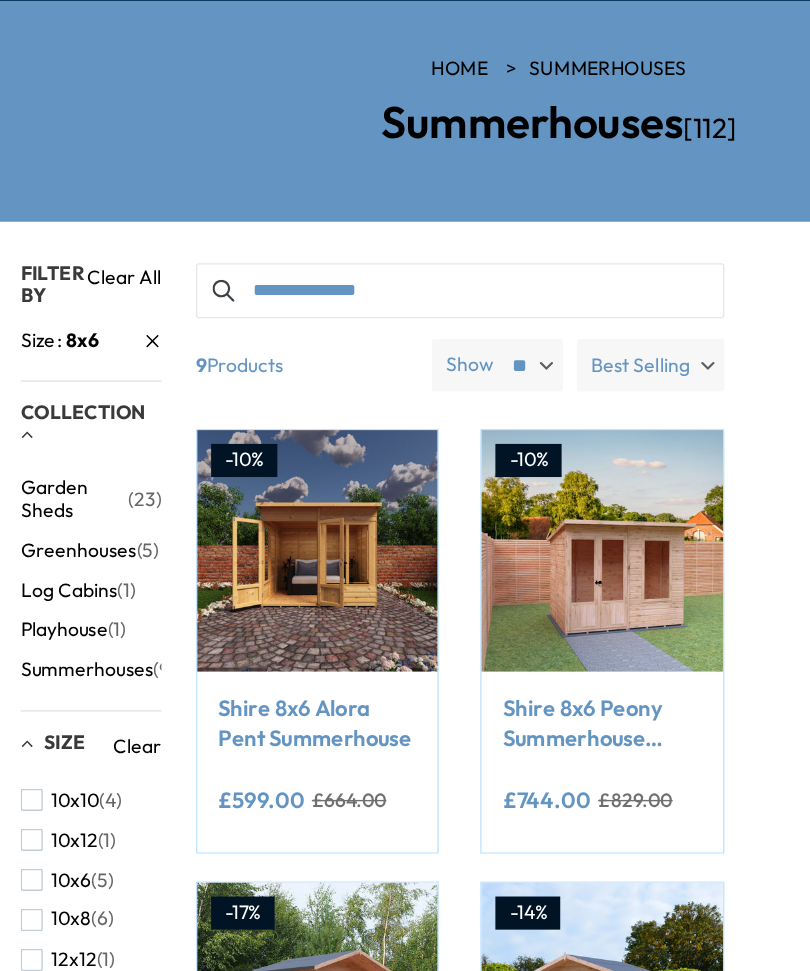 click at bounding box center (230, 507) 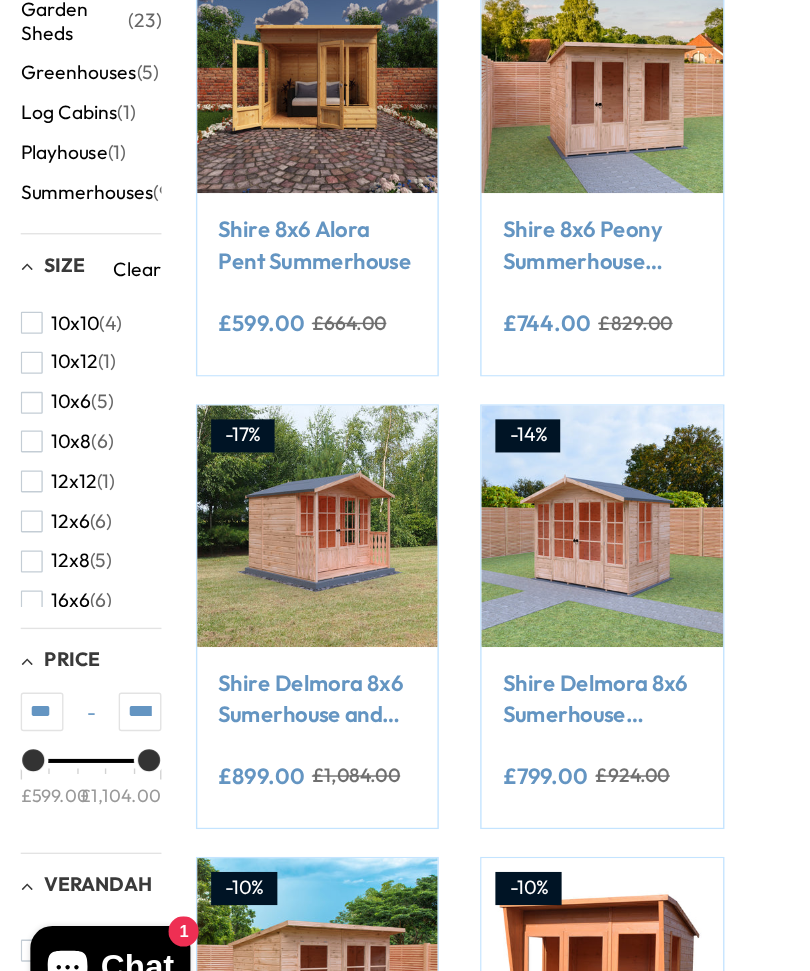scroll, scrollTop: 186, scrollLeft: 0, axis: vertical 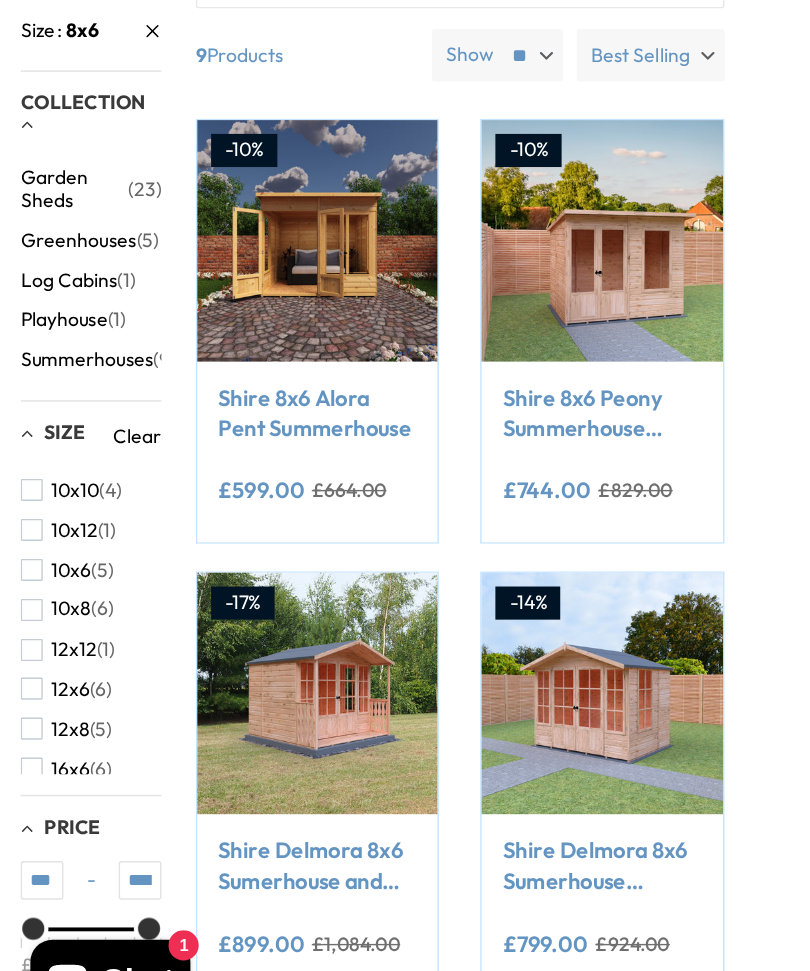 click at bounding box center [436, 383] 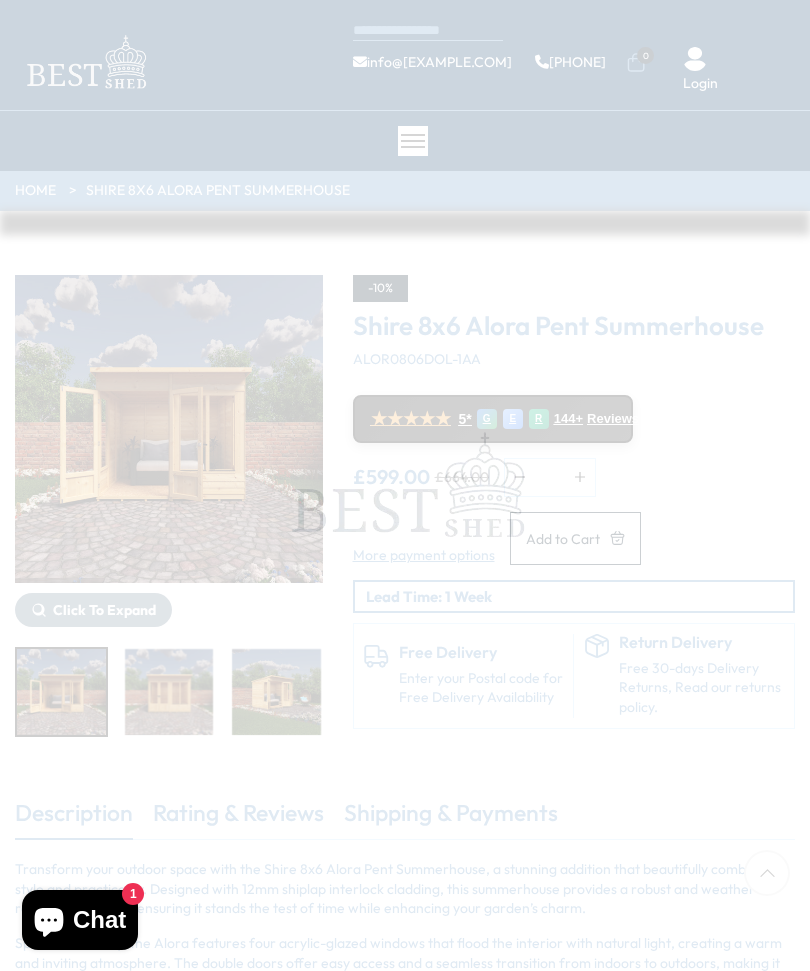 scroll, scrollTop: 0, scrollLeft: 0, axis: both 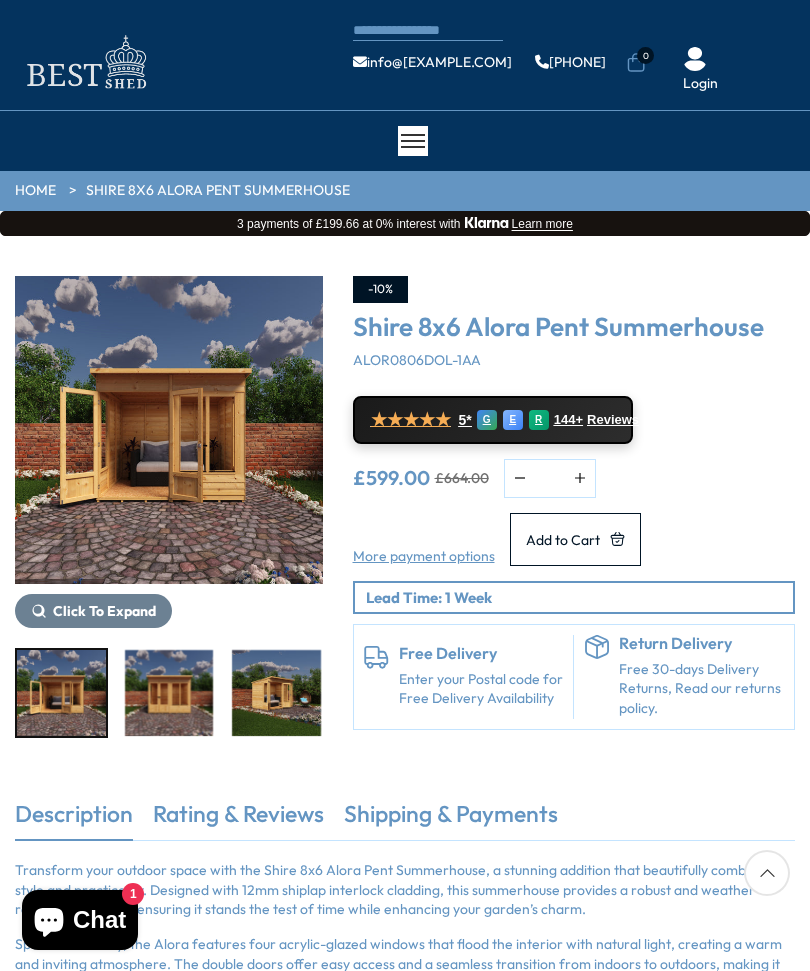 click on "Click To Expand" at bounding box center (104, 611) 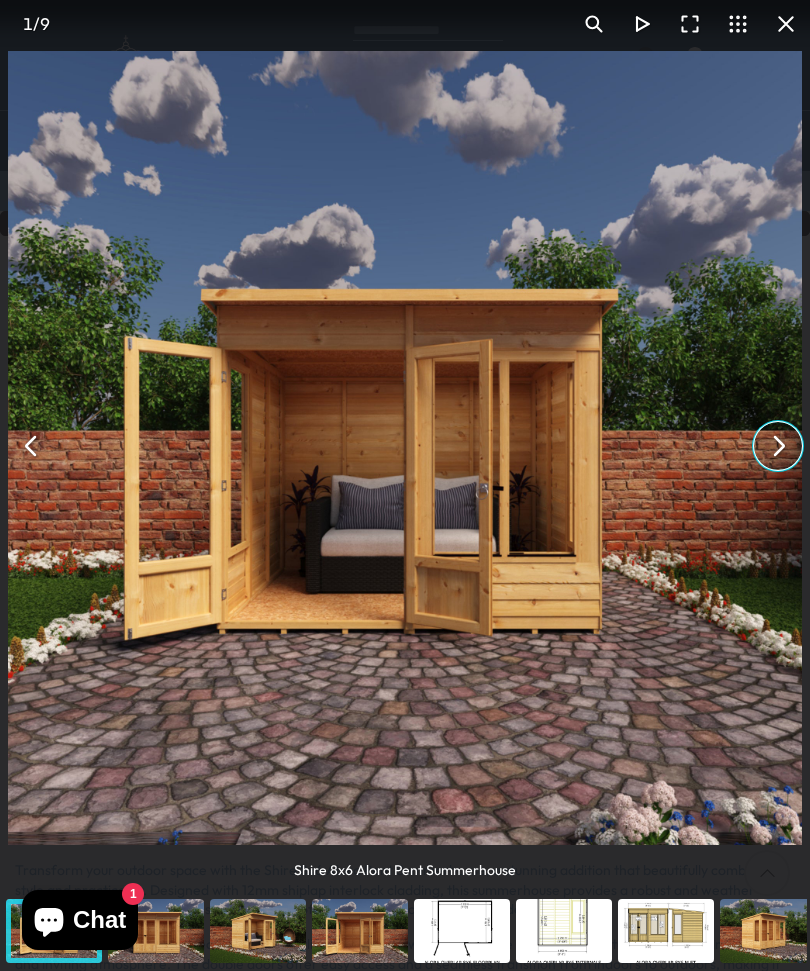 click at bounding box center (778, 446) 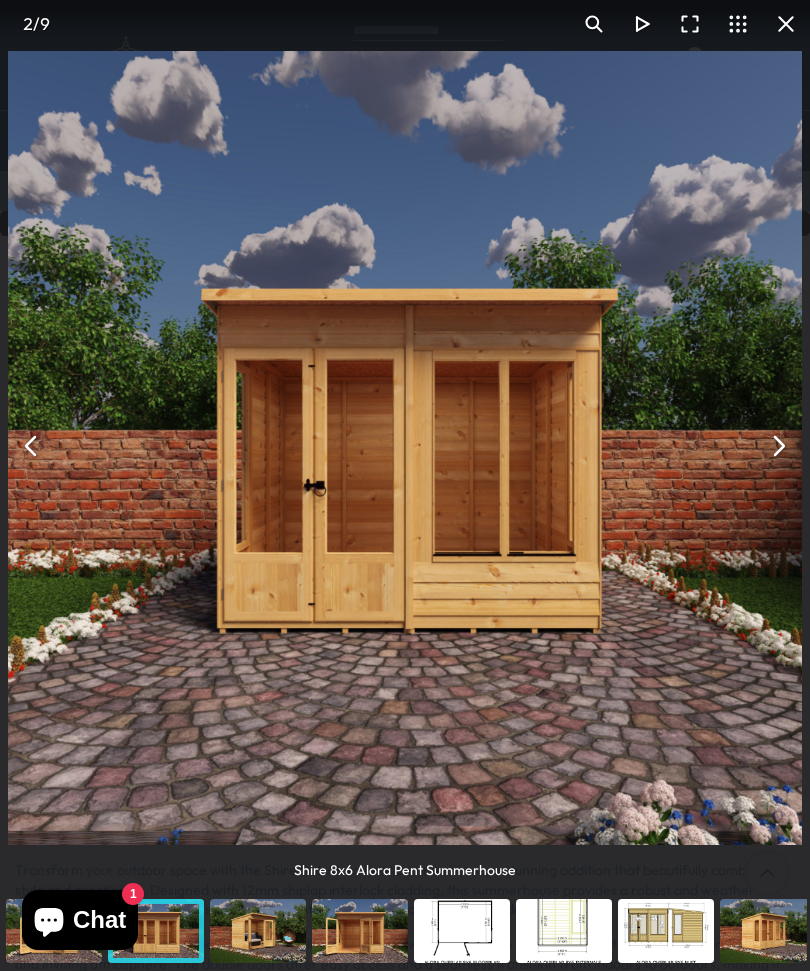 click at bounding box center (778, 446) 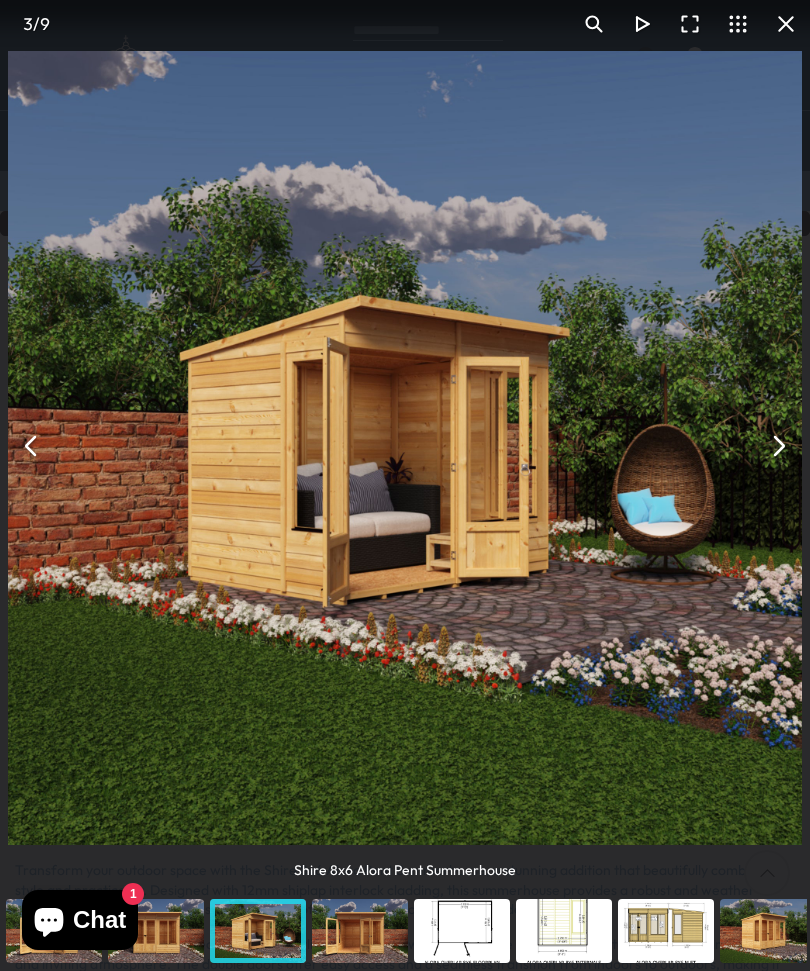 click at bounding box center (778, 446) 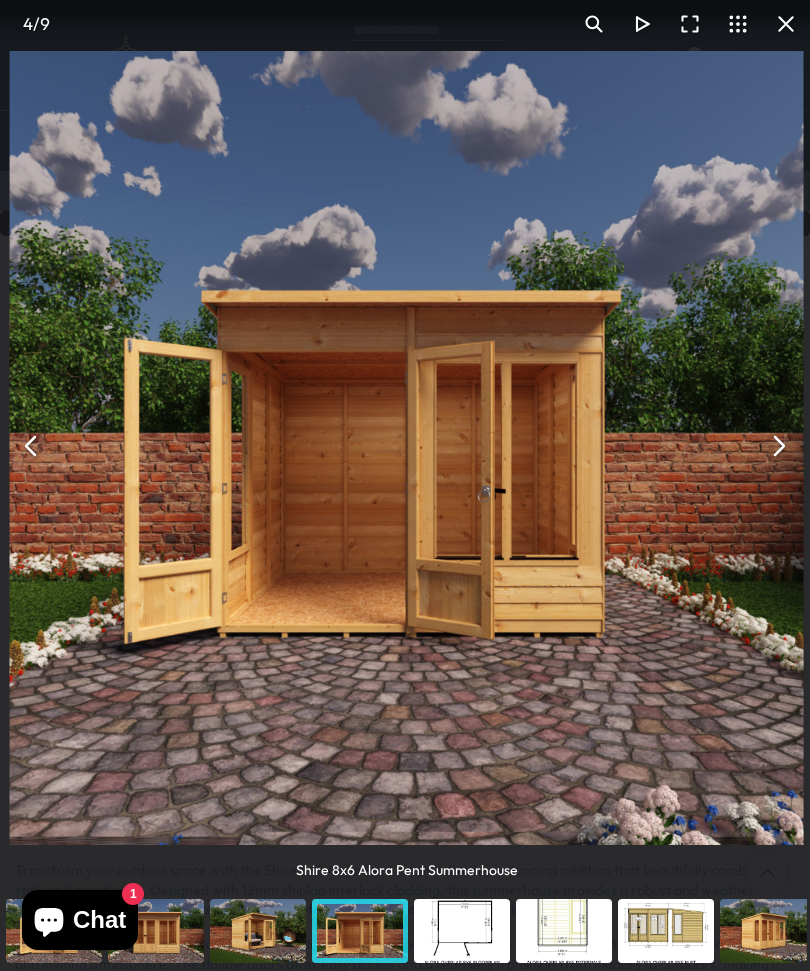 click at bounding box center [778, 446] 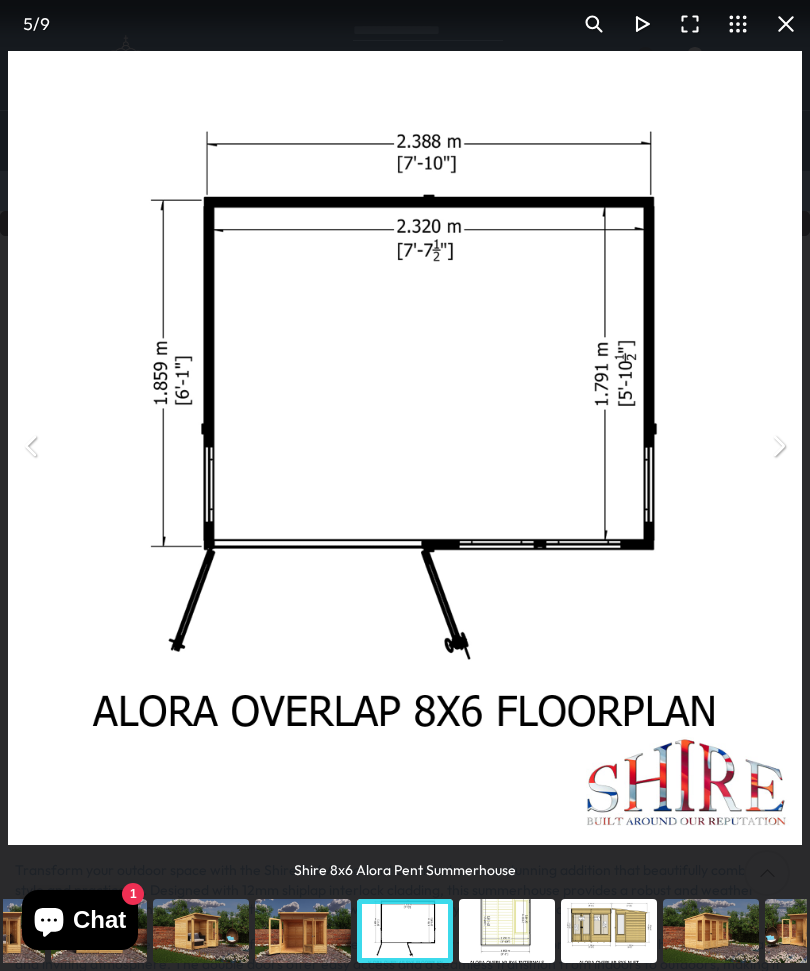 click at bounding box center (778, 446) 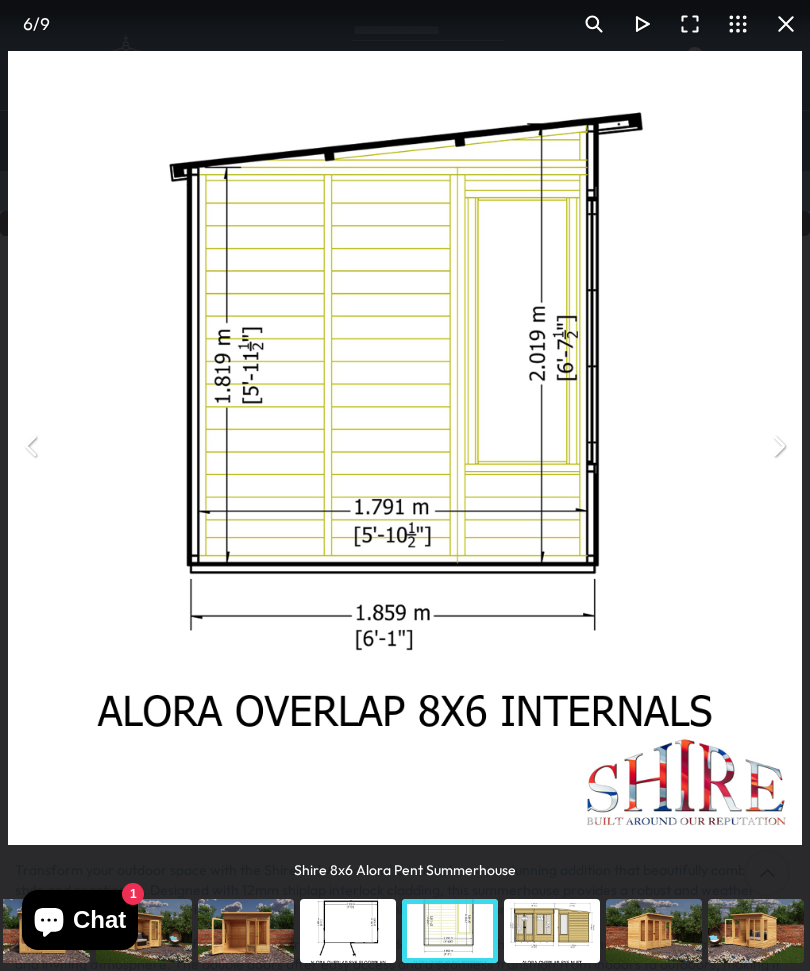 click at bounding box center [778, 446] 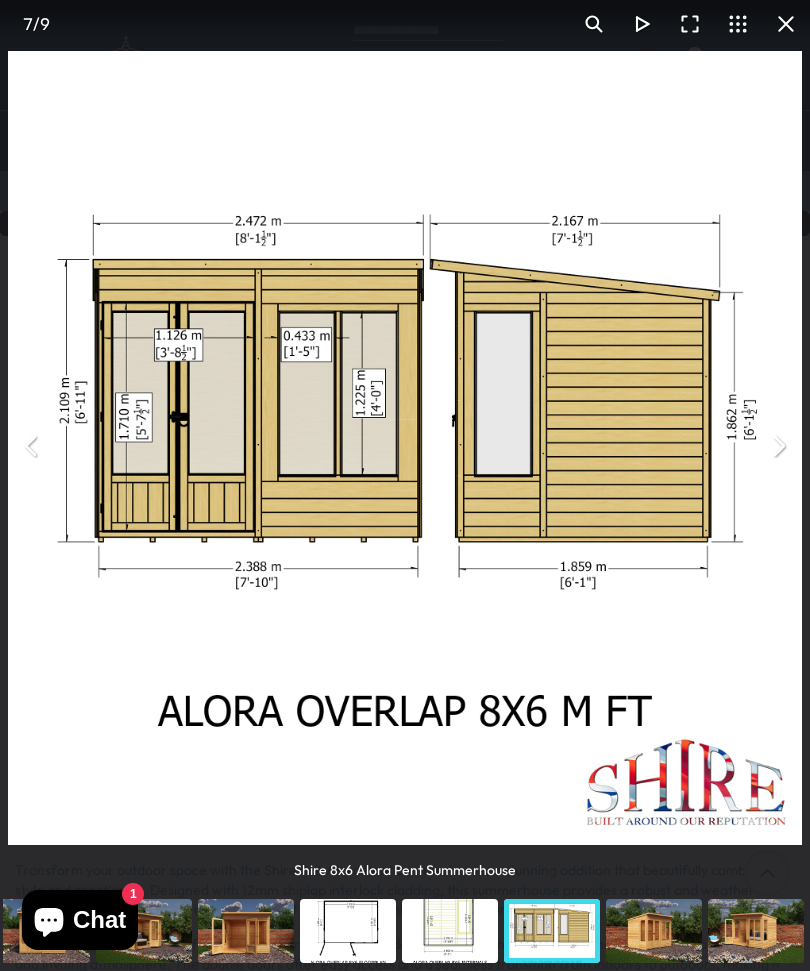click at bounding box center (778, 446) 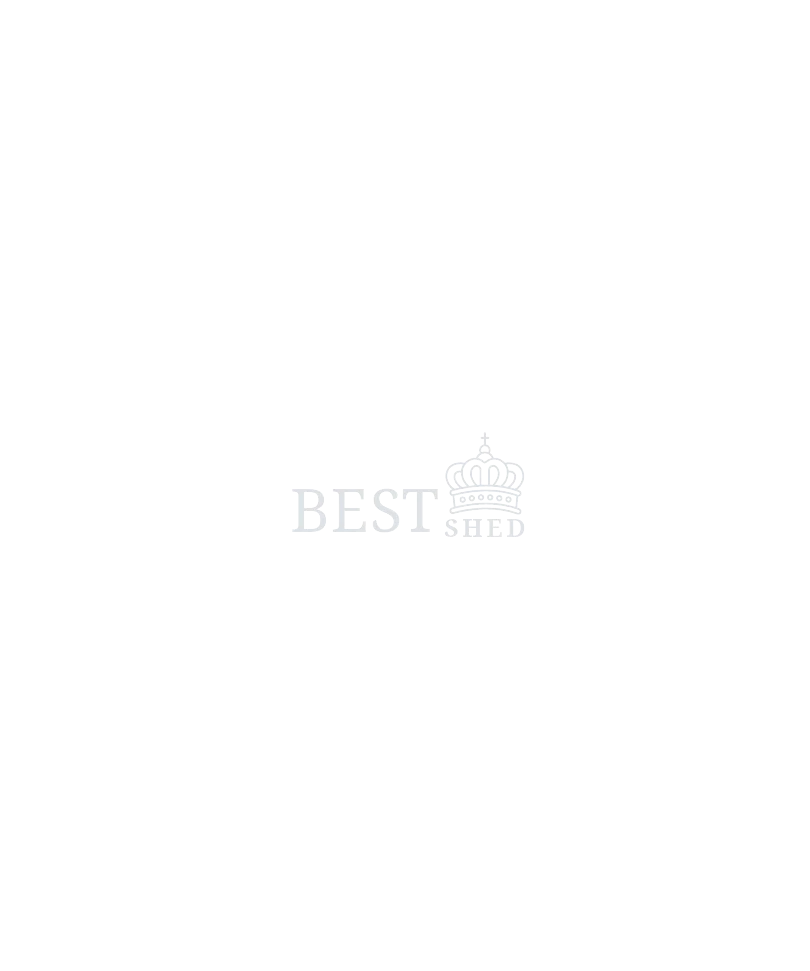 scroll, scrollTop: 0, scrollLeft: 0, axis: both 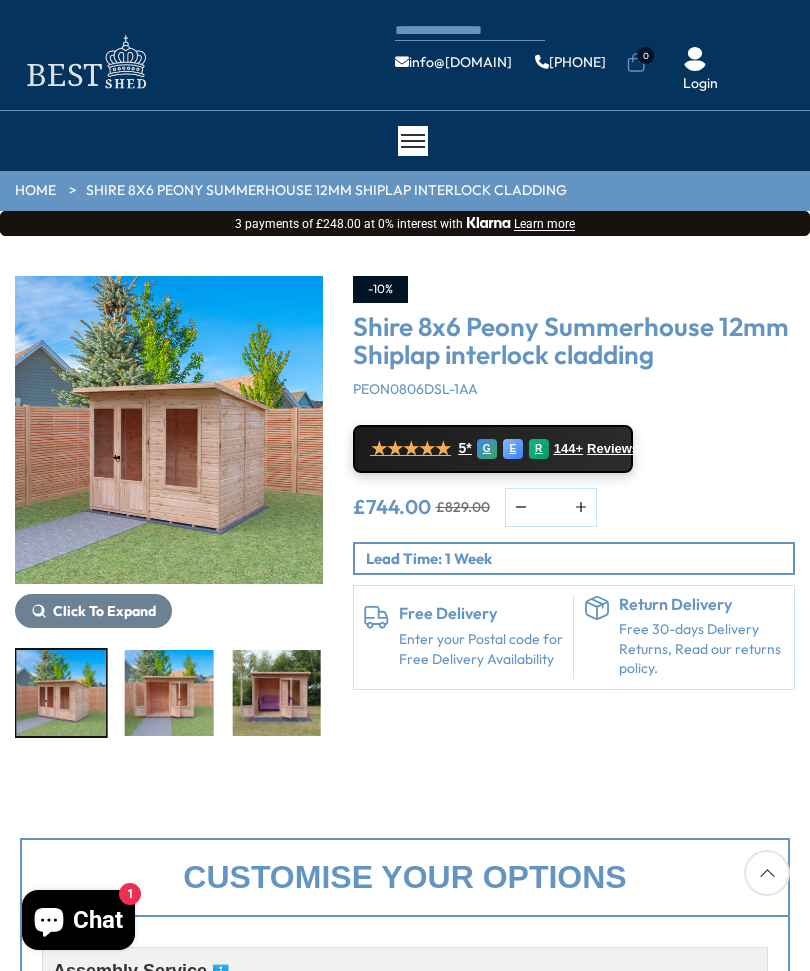 click at bounding box center [276, 693] 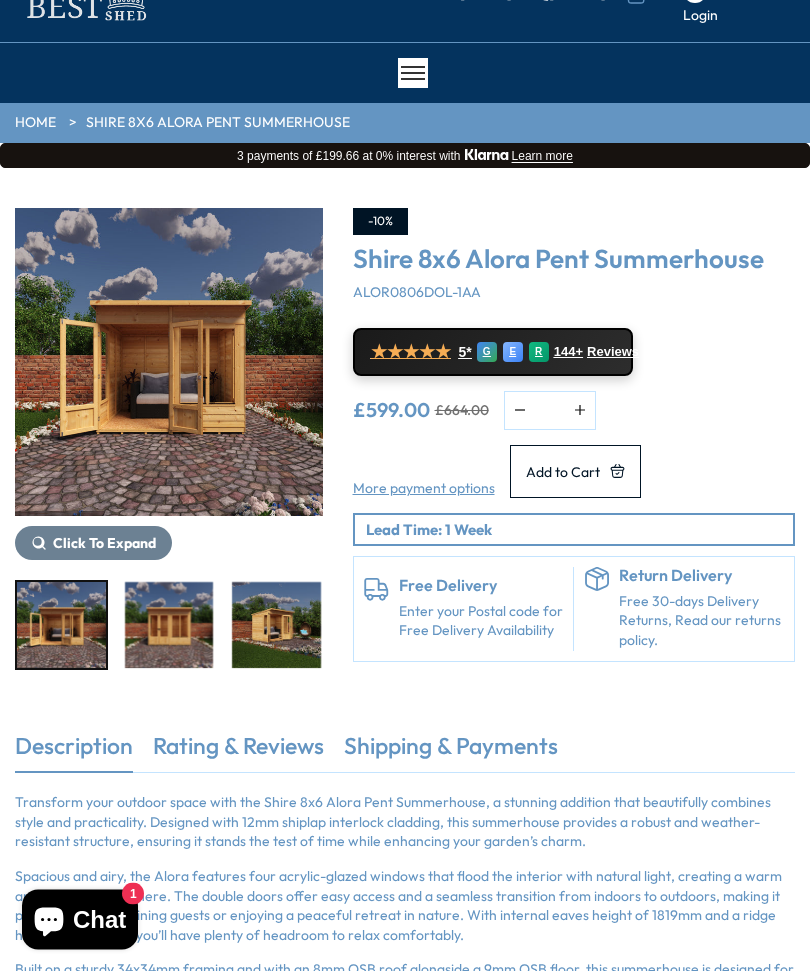 scroll, scrollTop: 15, scrollLeft: 0, axis: vertical 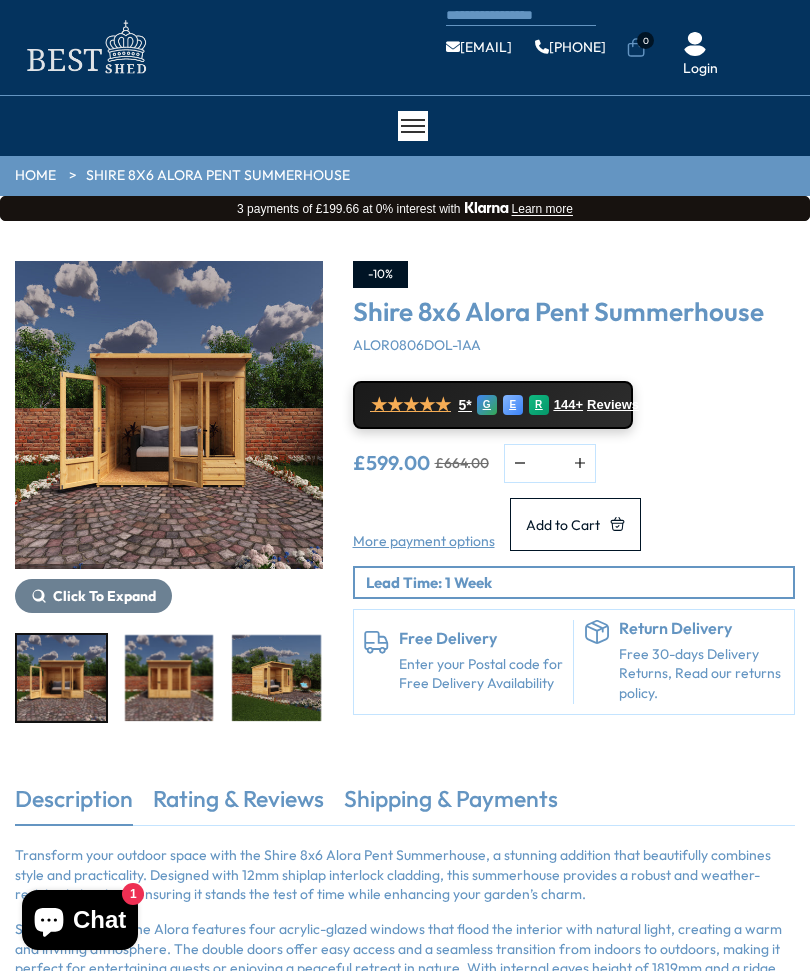 click at bounding box center (169, 415) 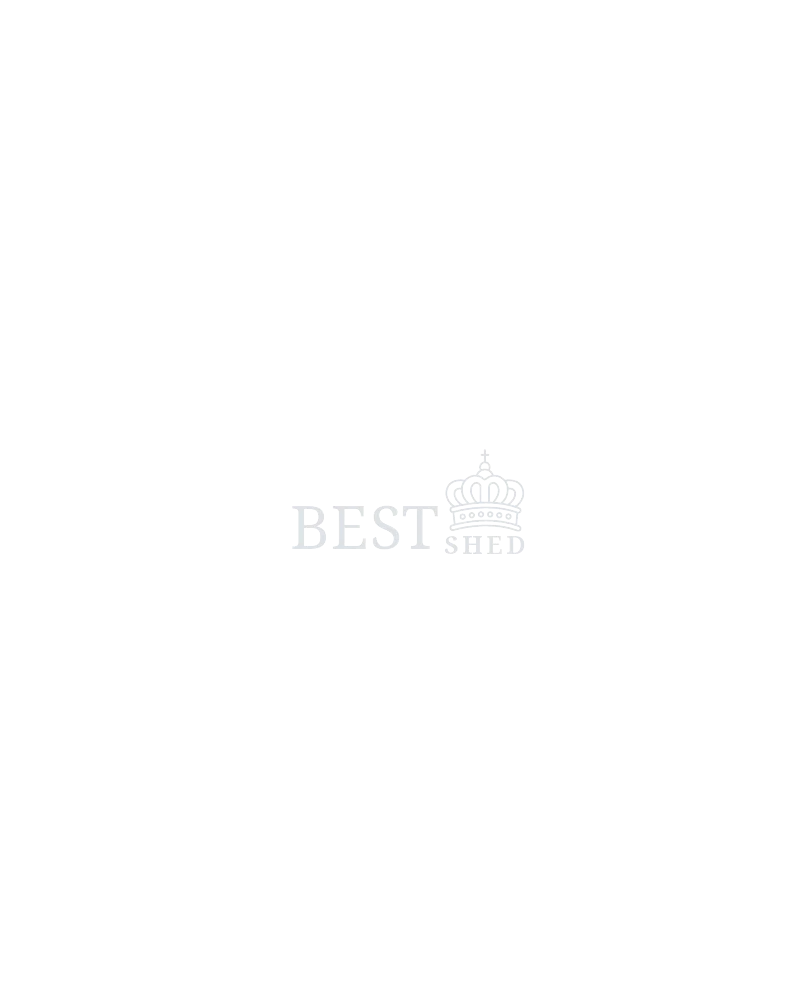 scroll, scrollTop: 0, scrollLeft: 0, axis: both 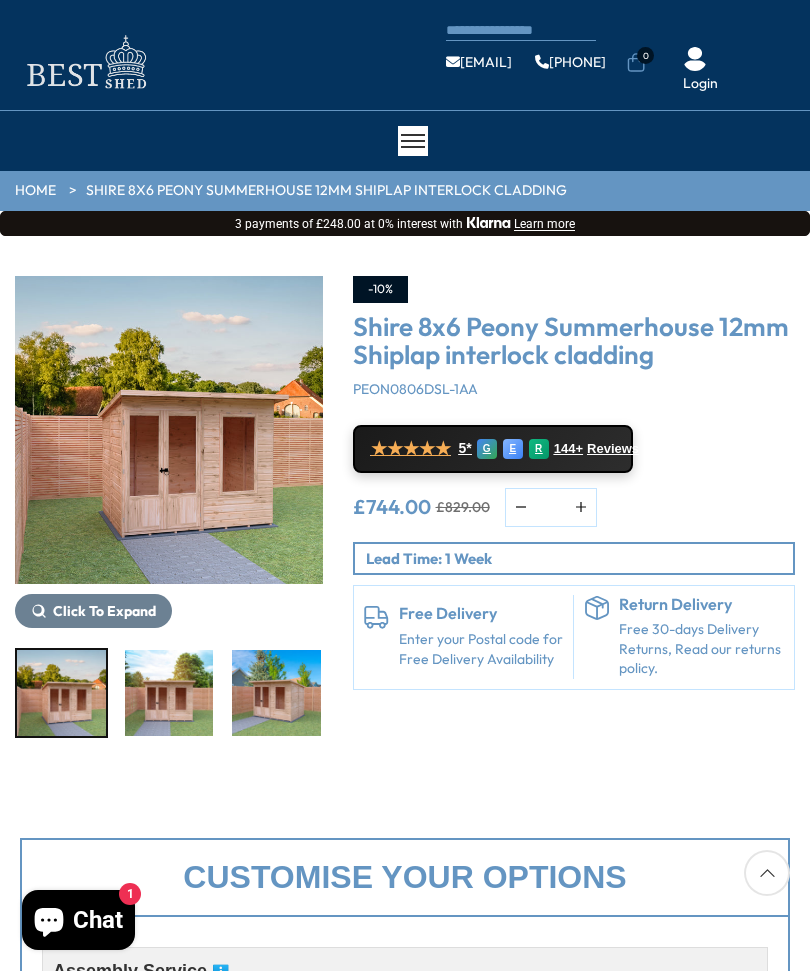 click at bounding box center (169, 430) 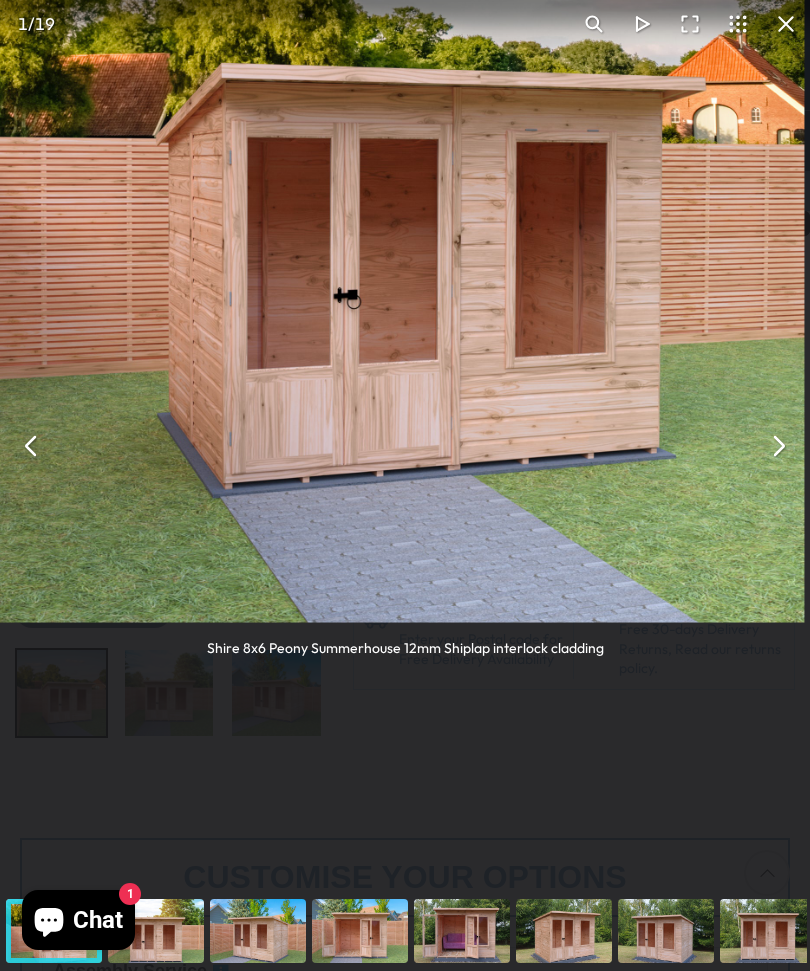 click at bounding box center [778, 446] 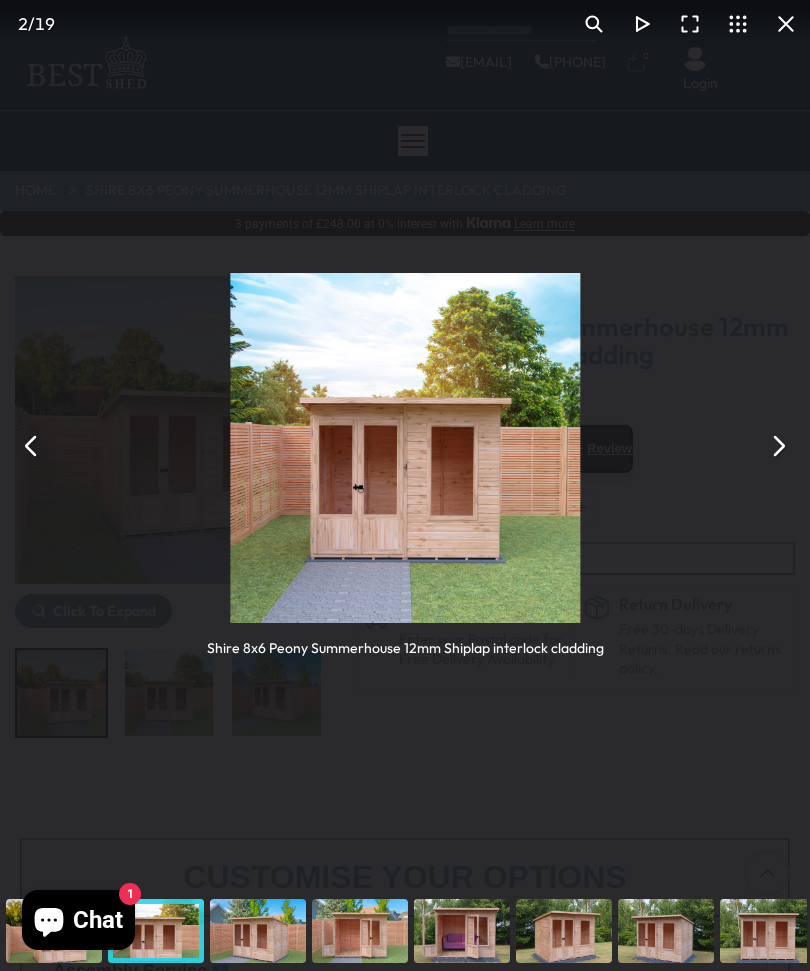 click at bounding box center (778, 446) 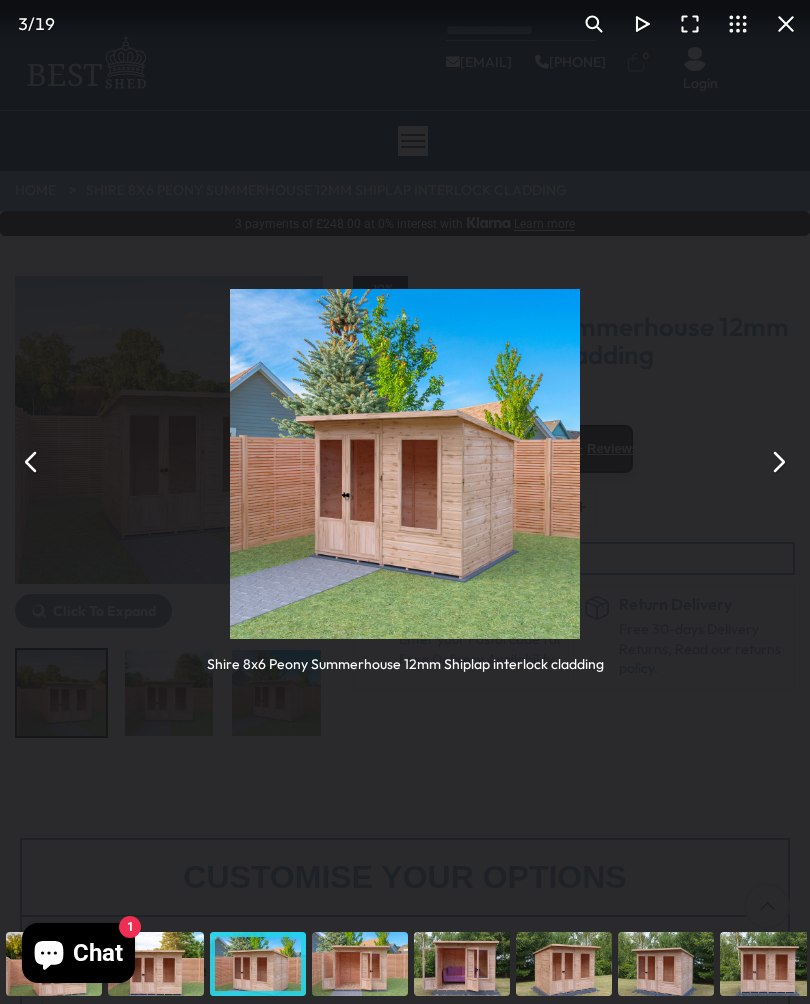 click at bounding box center (405, 464) 